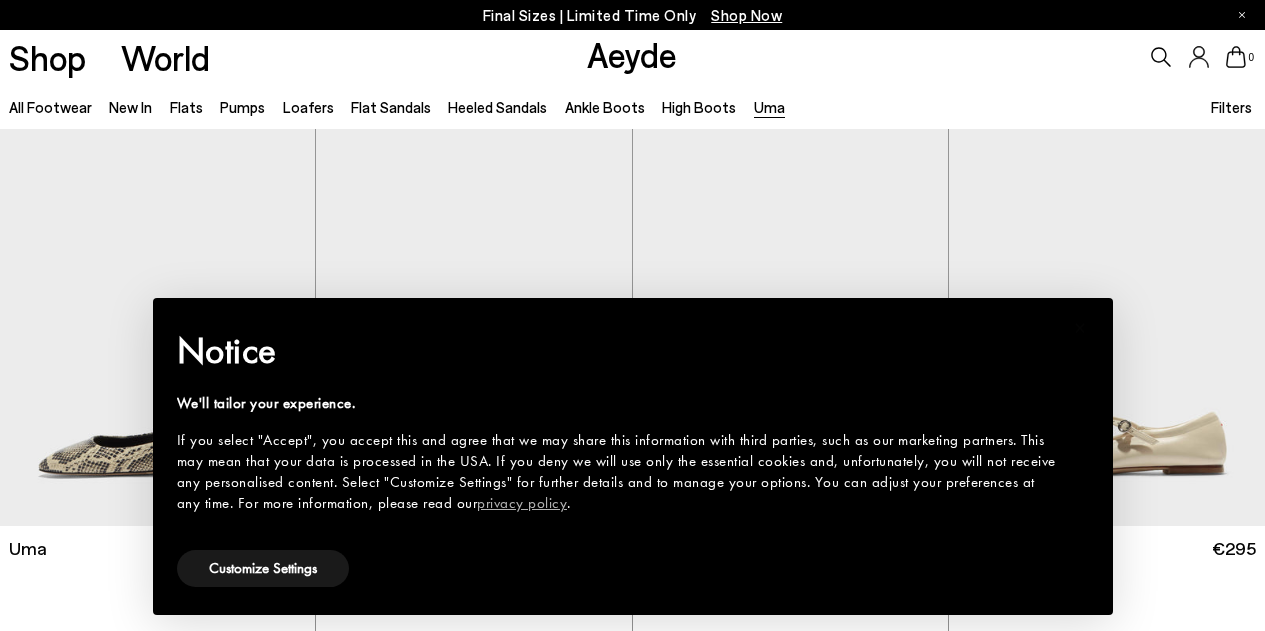 scroll, scrollTop: 0, scrollLeft: 0, axis: both 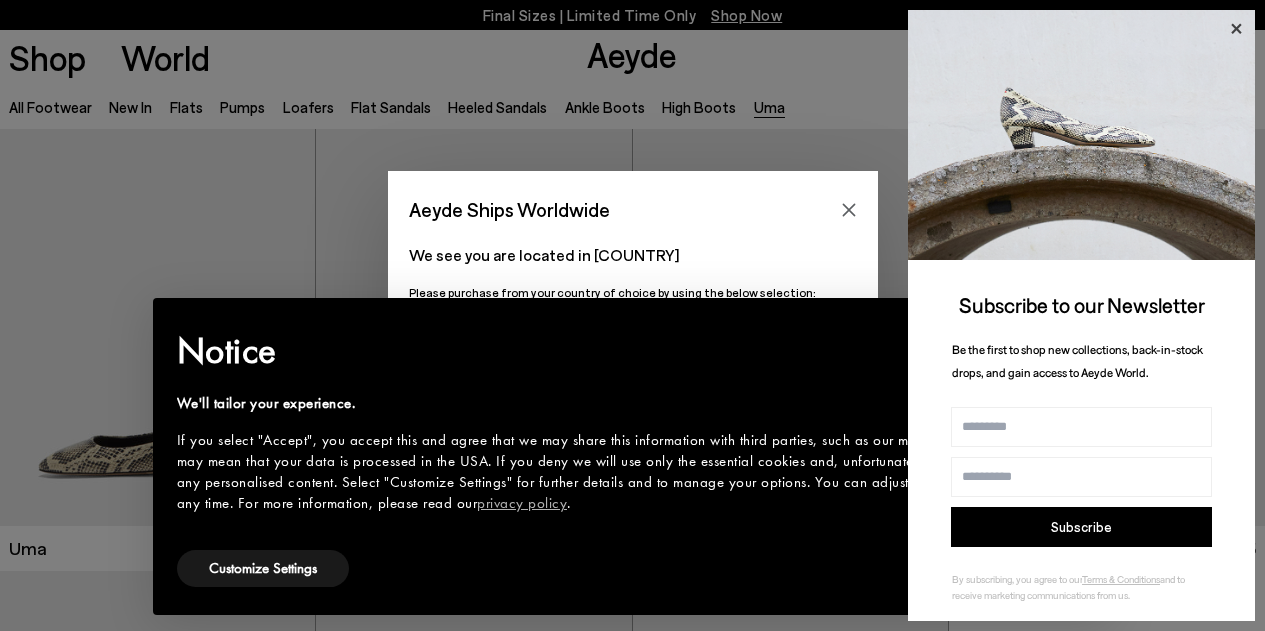 click 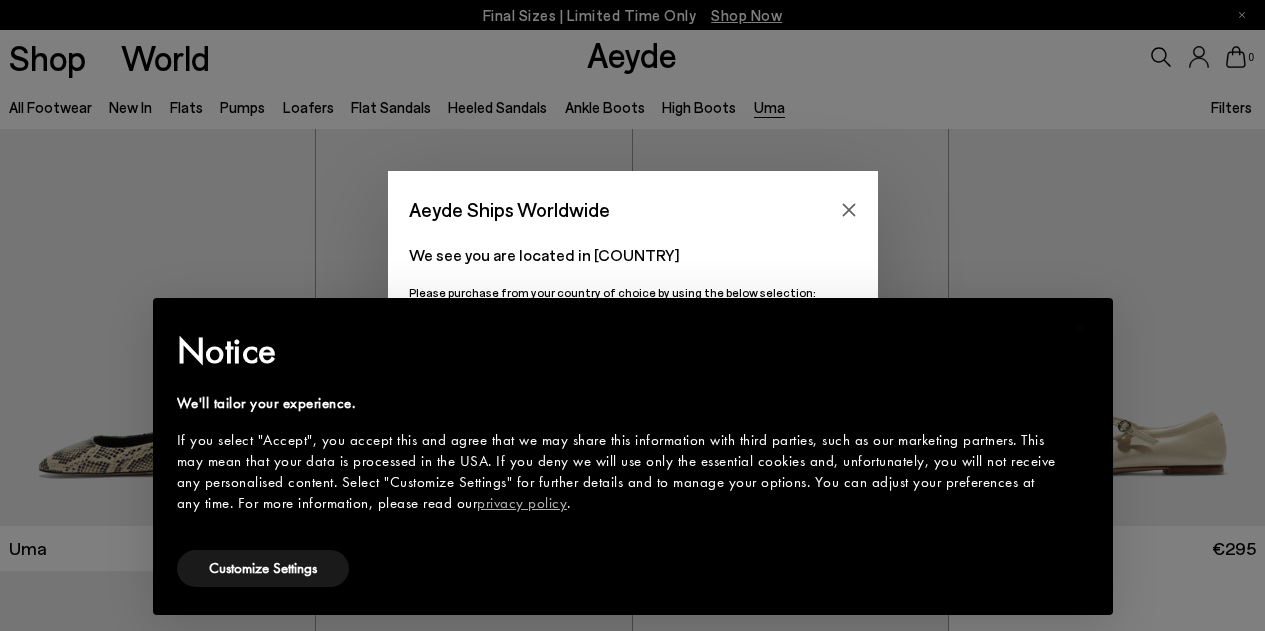 click on "We see you are located in Switzerland
Please purchase from your country of choice by using the below selection:" at bounding box center [633, 270] 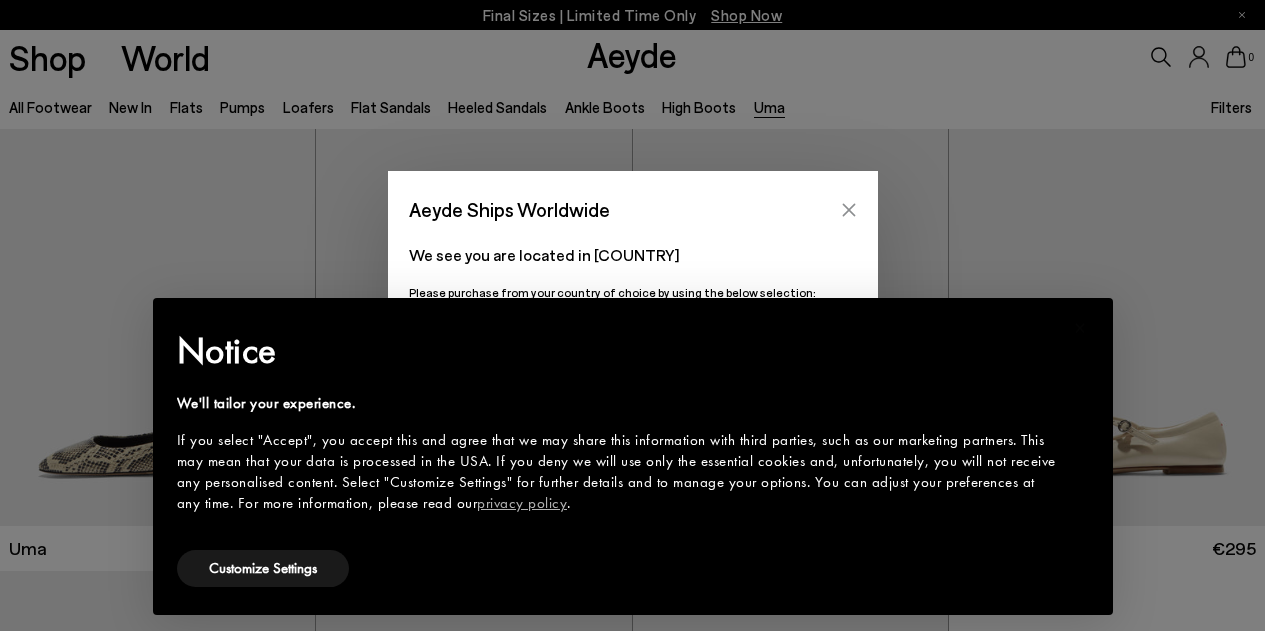 click at bounding box center [849, 210] 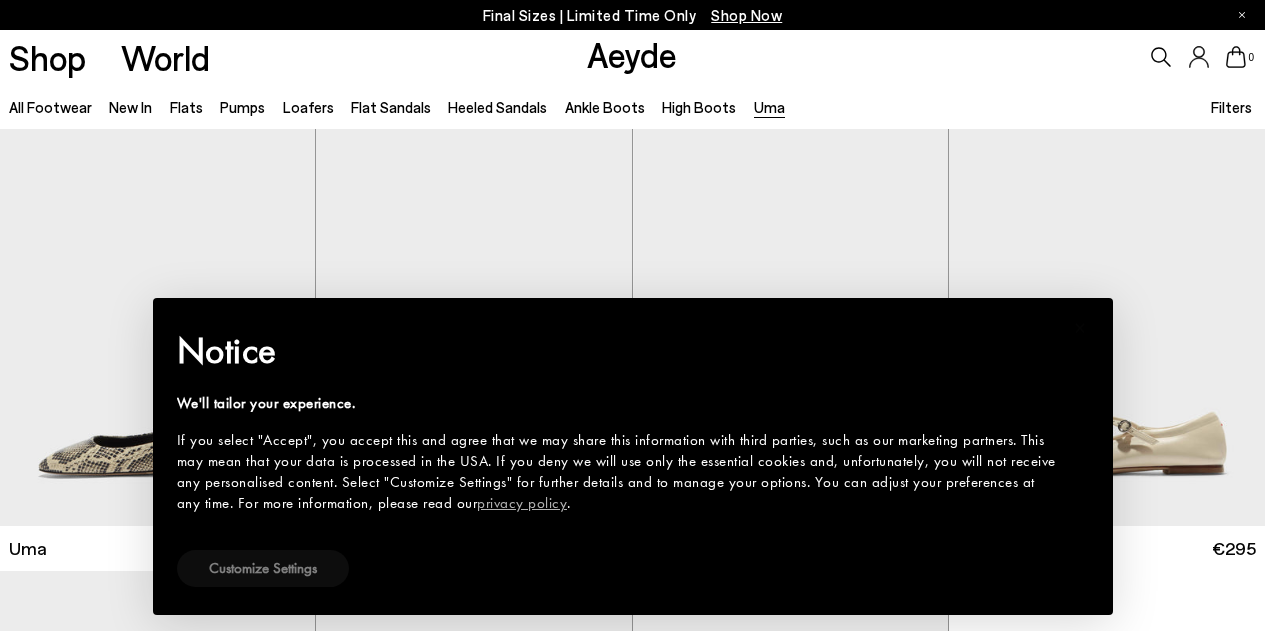click on "Customize Settings" at bounding box center (263, 568) 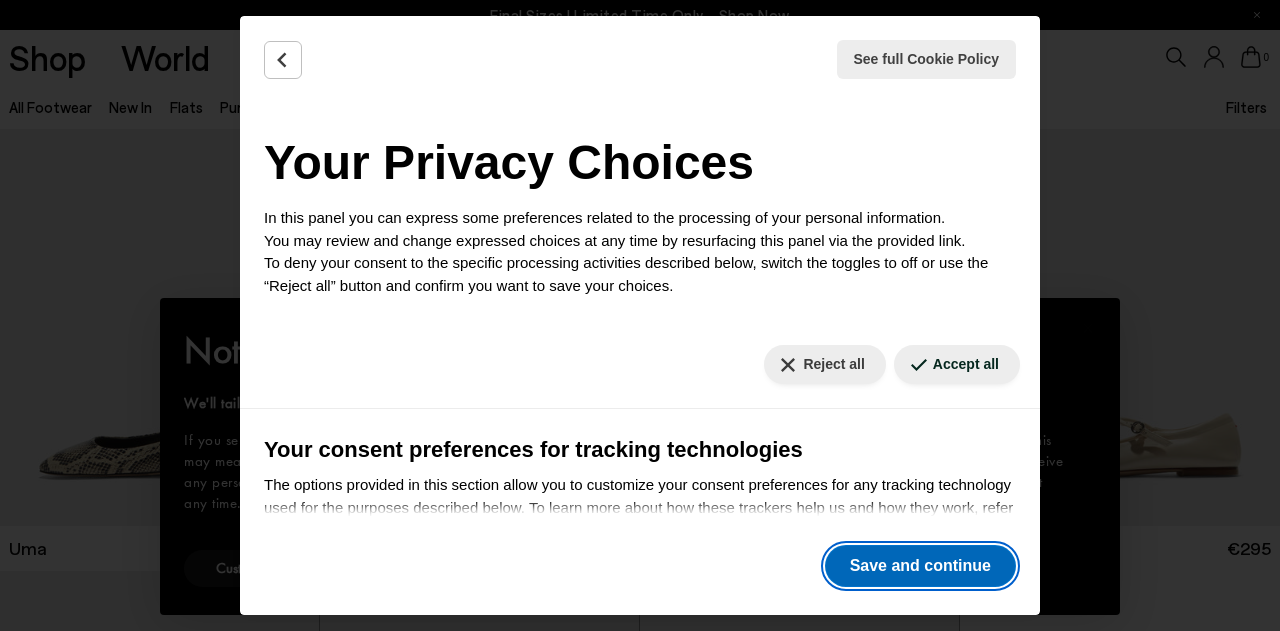 click on "Save and continue" at bounding box center [920, 566] 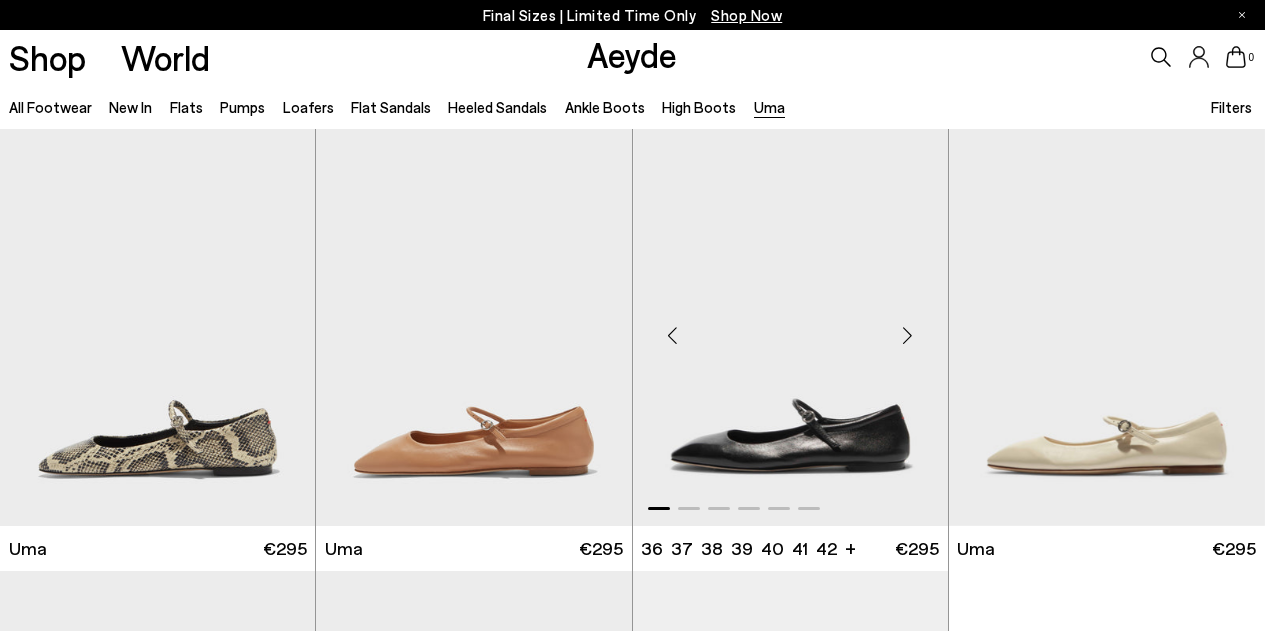 click at bounding box center [908, 336] 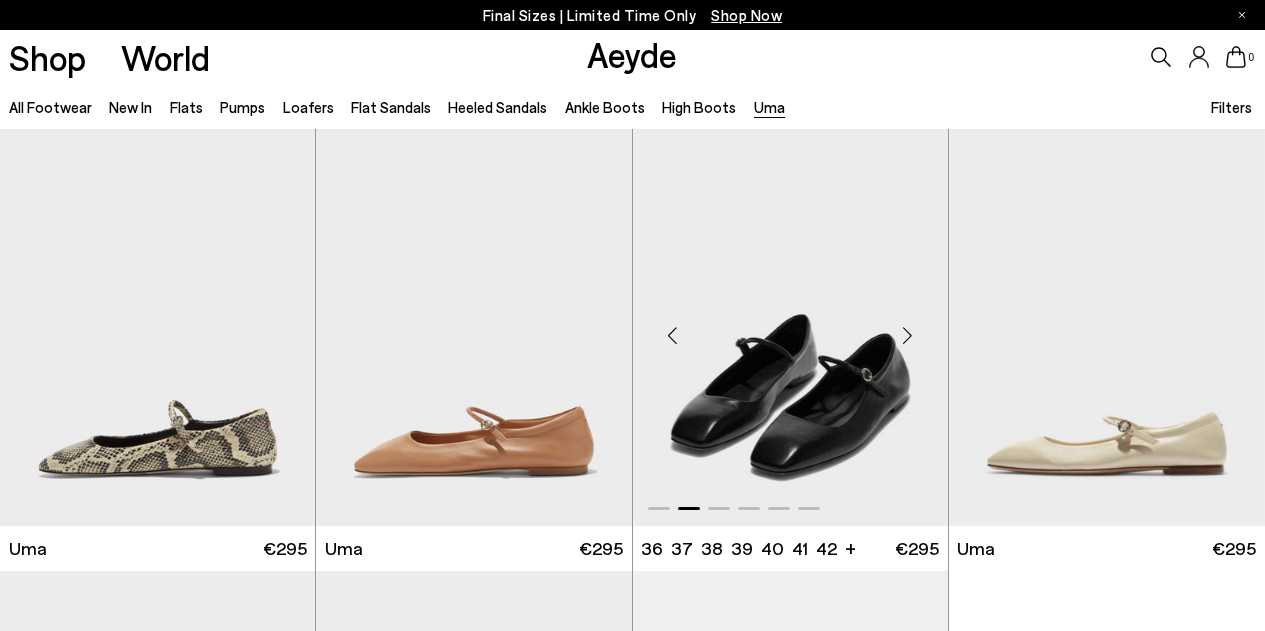 click at bounding box center (908, 336) 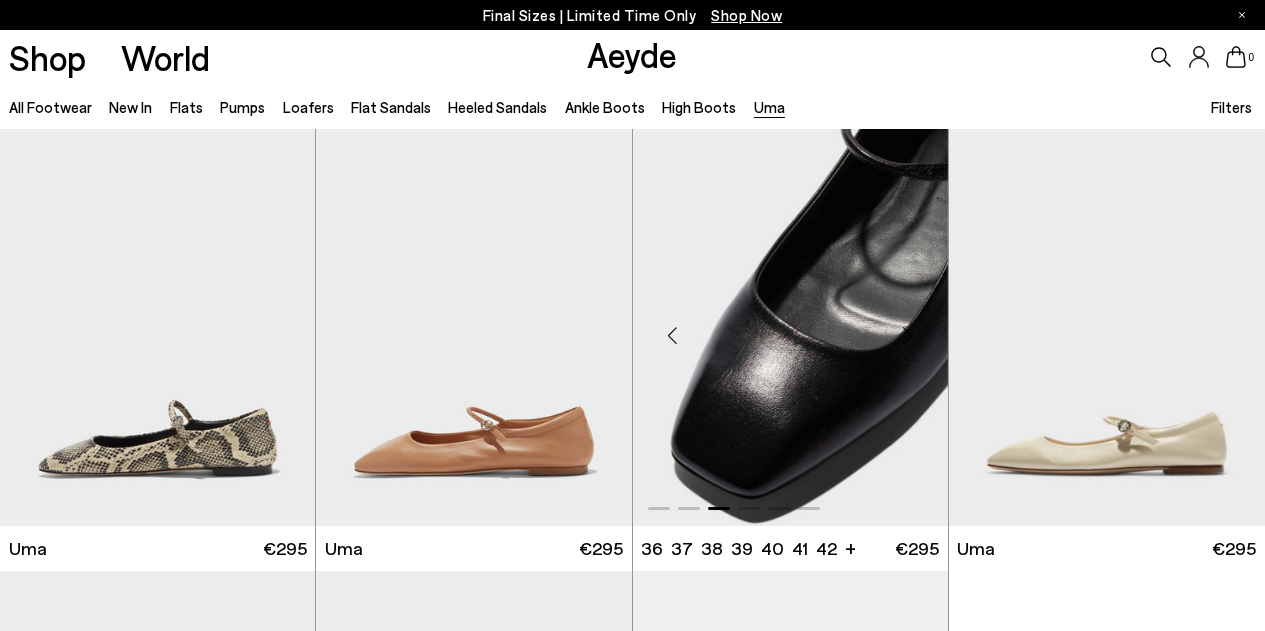 click at bounding box center [908, 336] 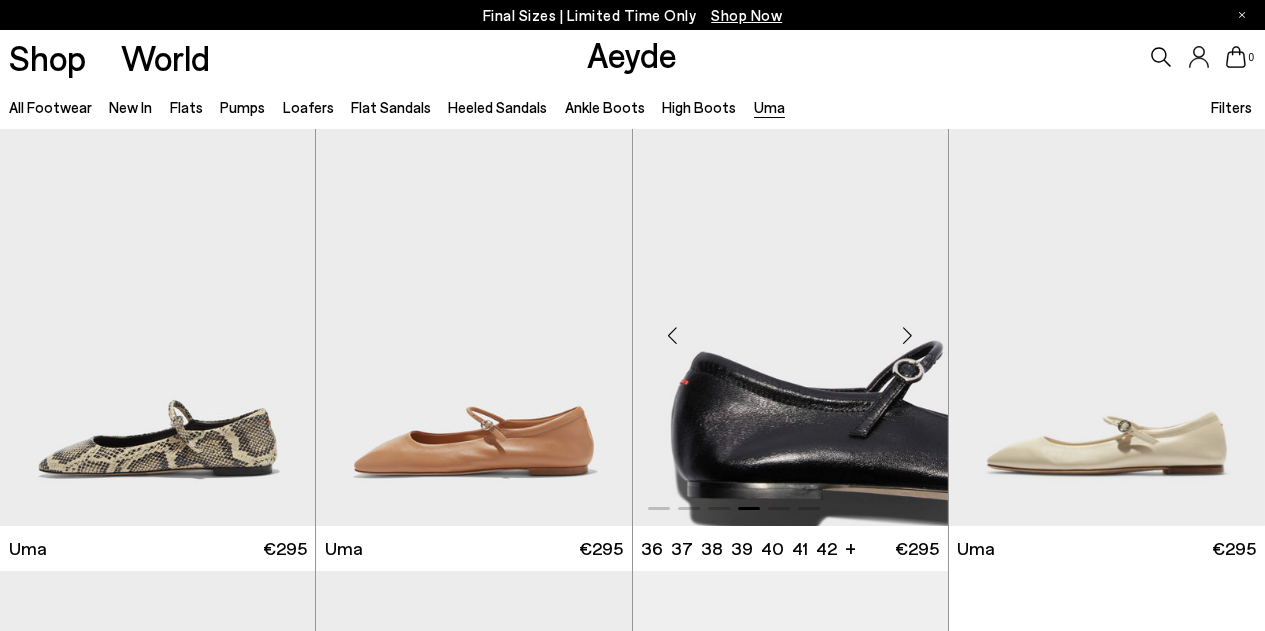 click at bounding box center [908, 336] 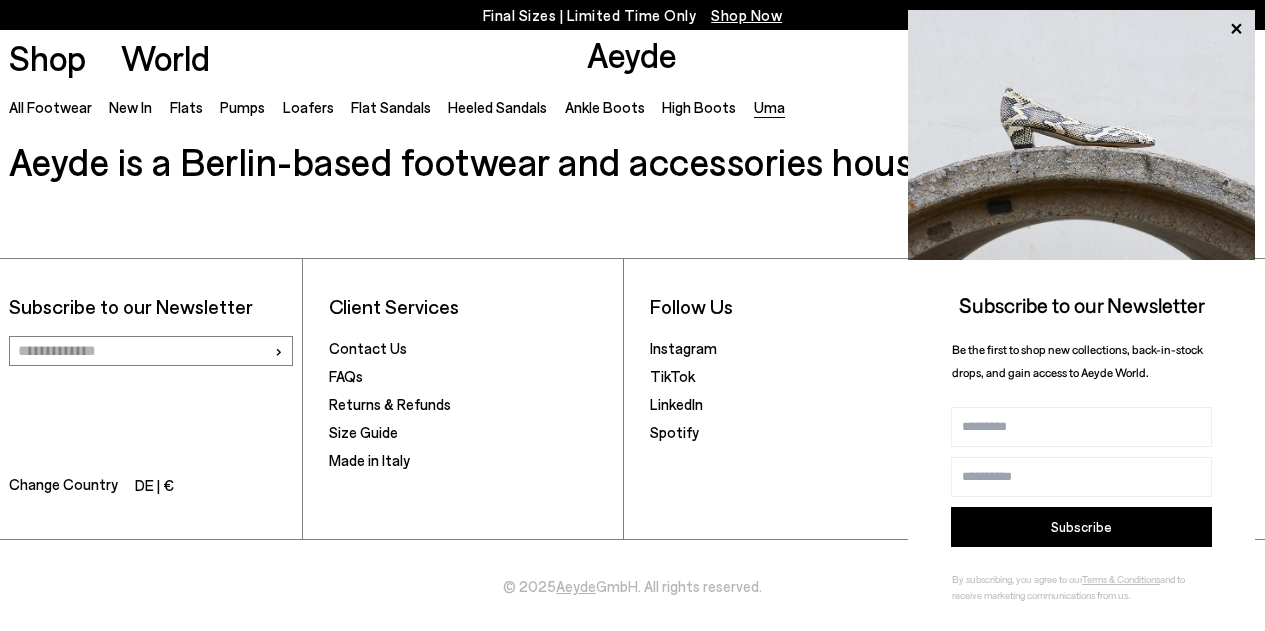 scroll, scrollTop: 980, scrollLeft: 0, axis: vertical 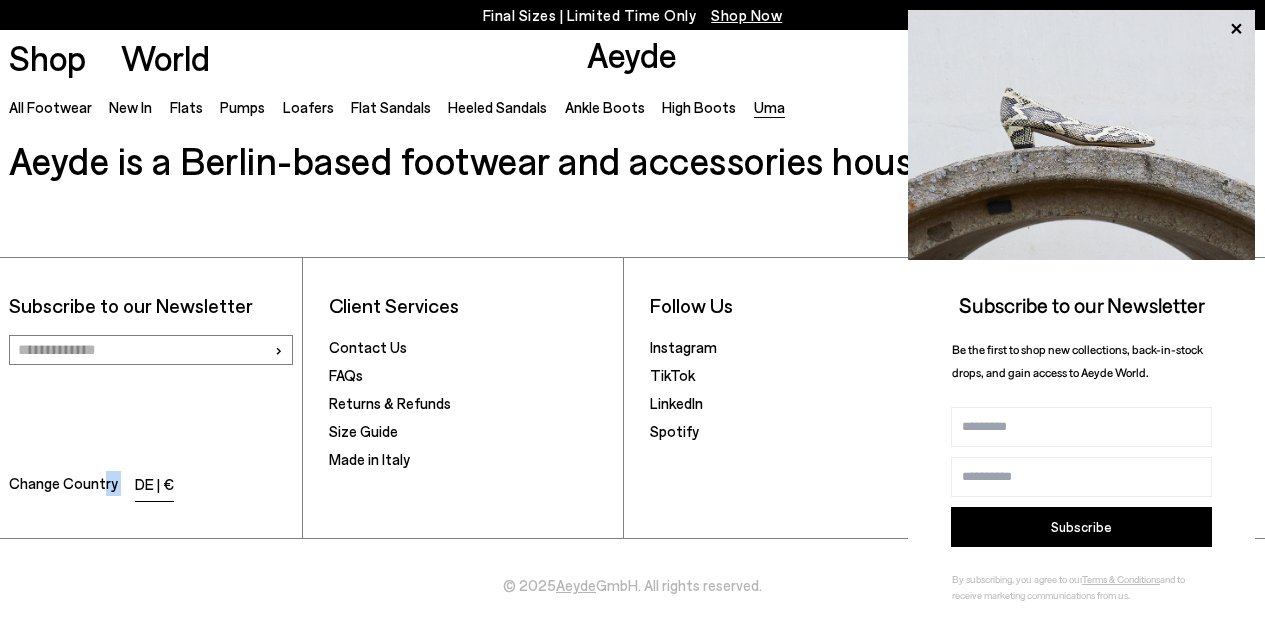drag, startPoint x: 101, startPoint y: 485, endPoint x: 142, endPoint y: 485, distance: 41 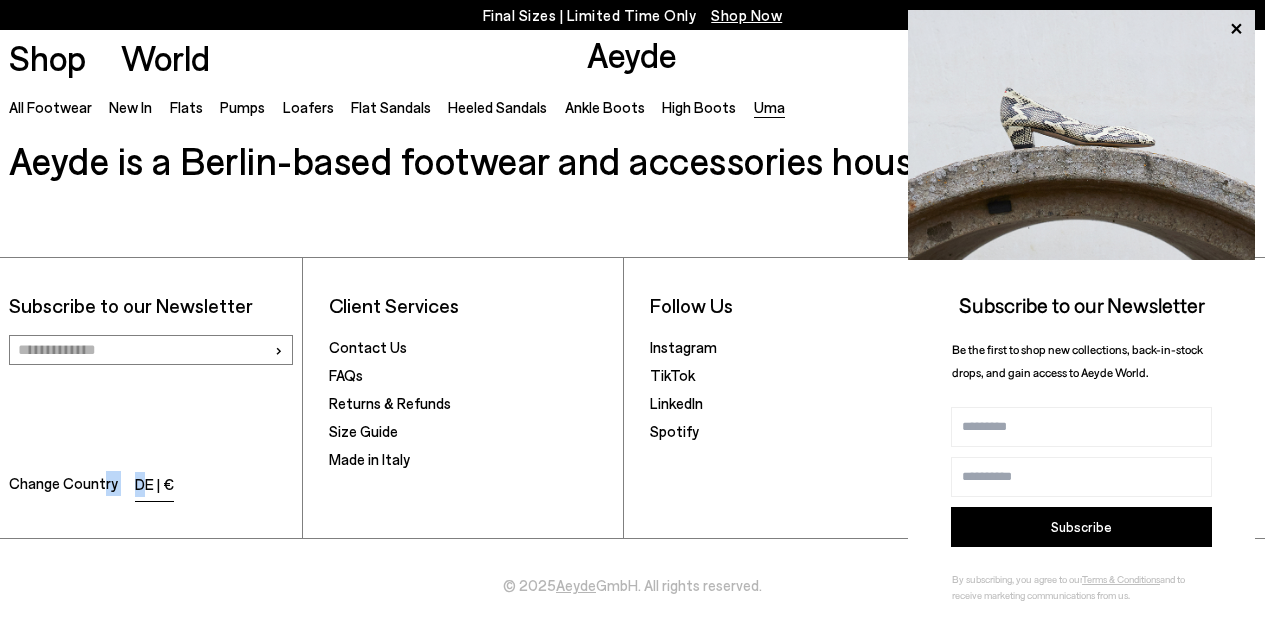 click on "DE  |  €" at bounding box center (154, 486) 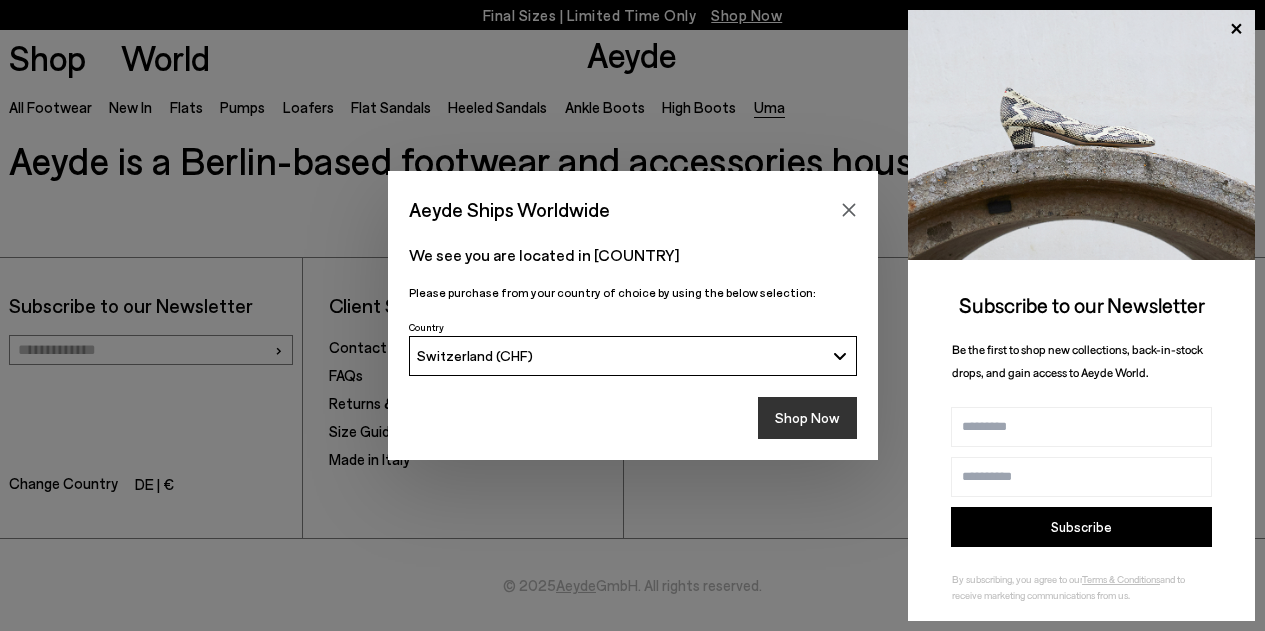 click on "Shop Now" at bounding box center [807, 418] 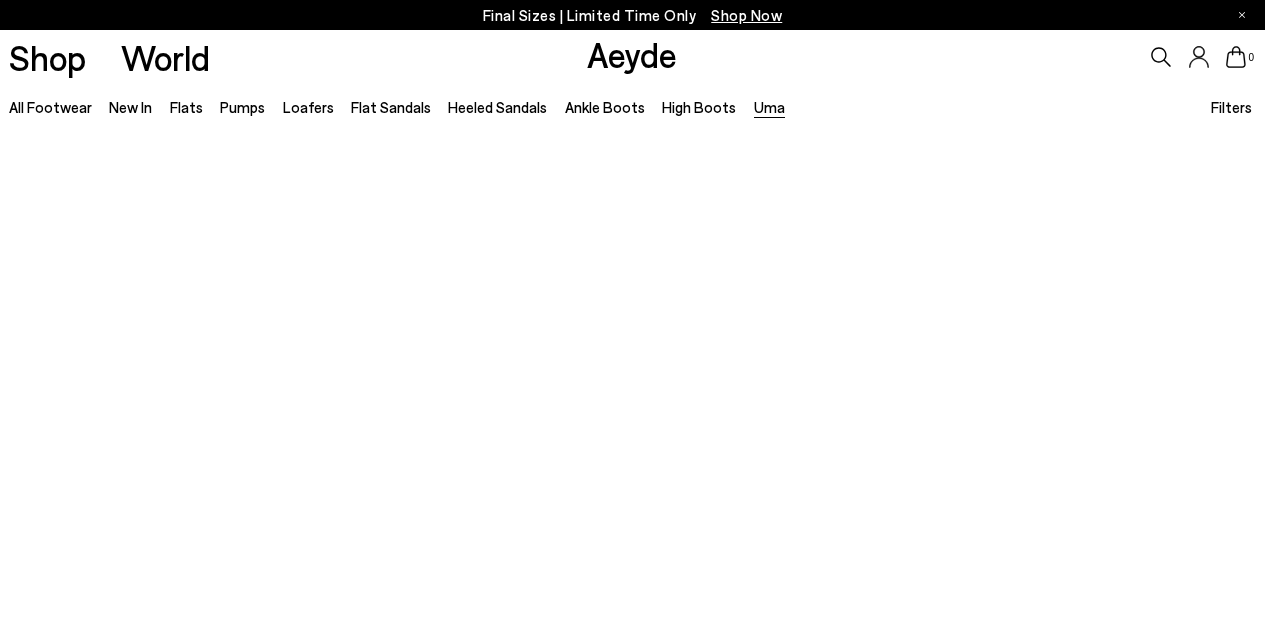 scroll, scrollTop: 0, scrollLeft: 0, axis: both 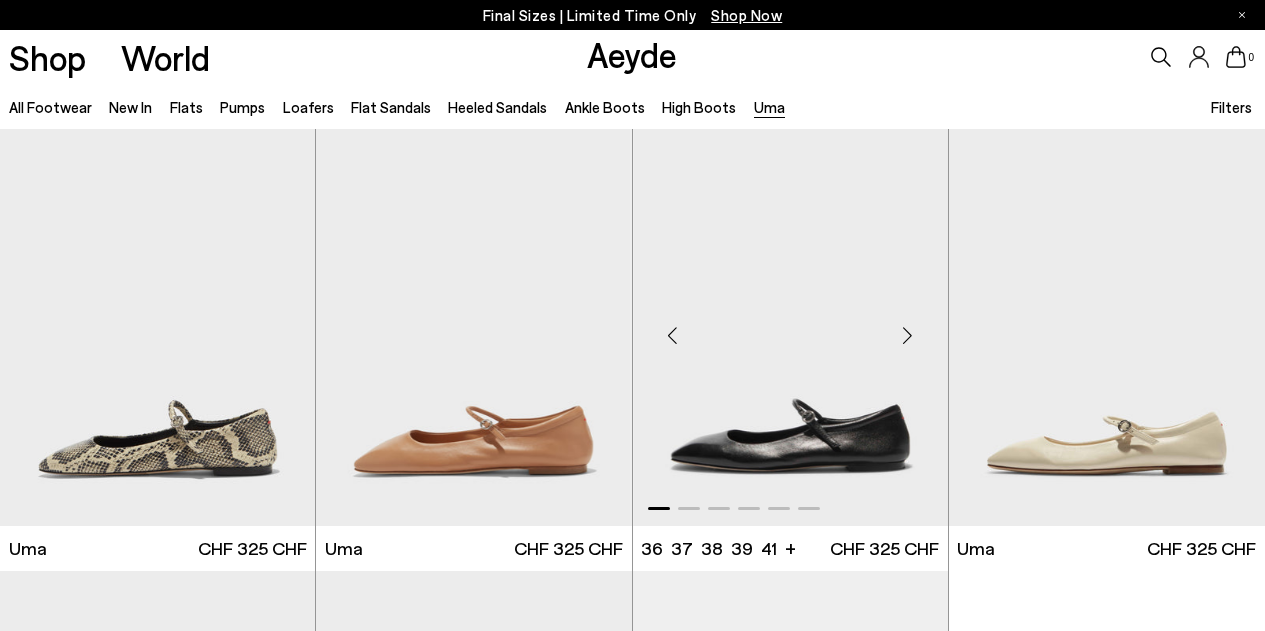click at bounding box center (908, 336) 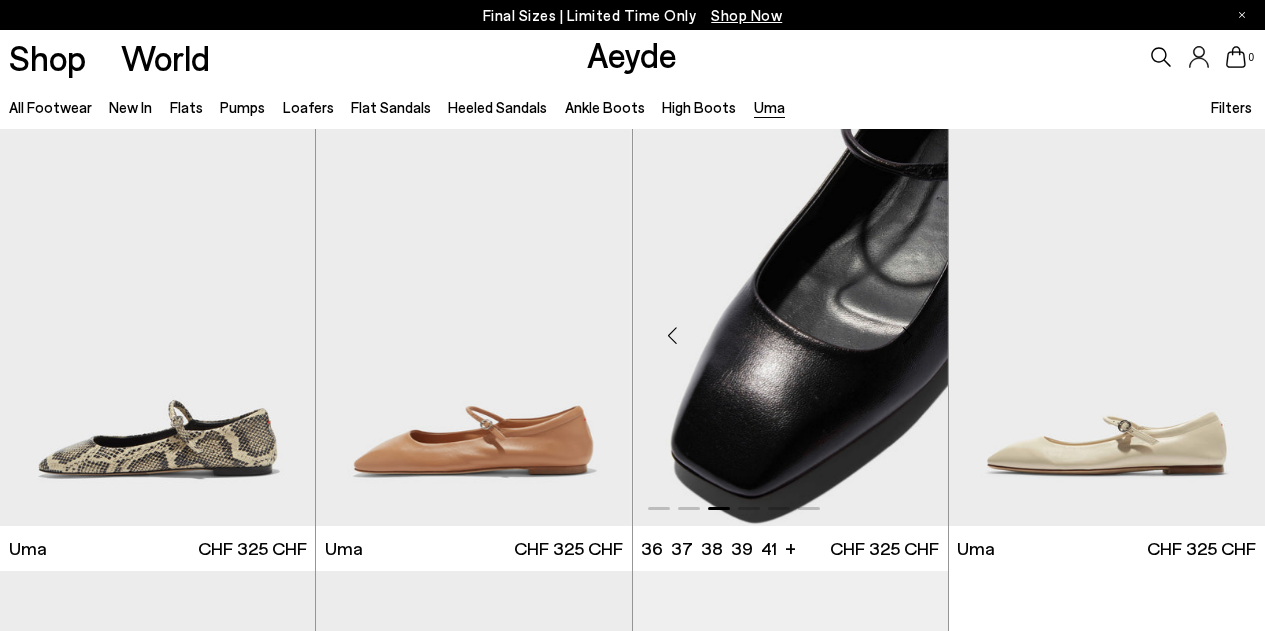 click at bounding box center [908, 336] 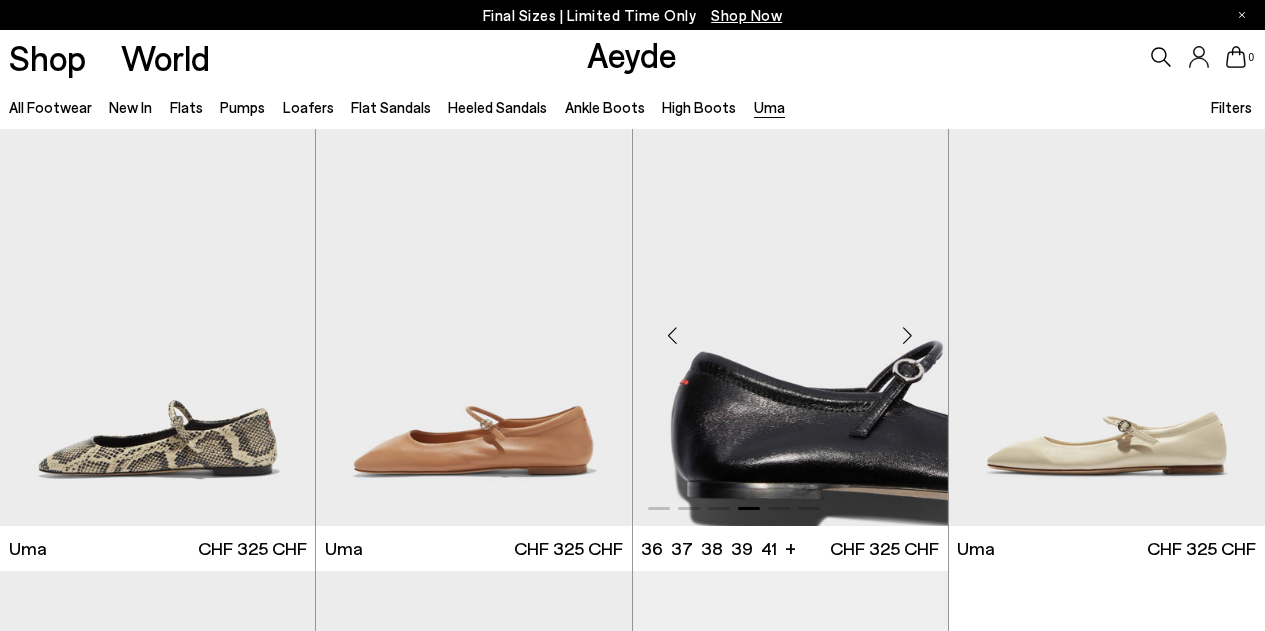 click at bounding box center [790, 327] 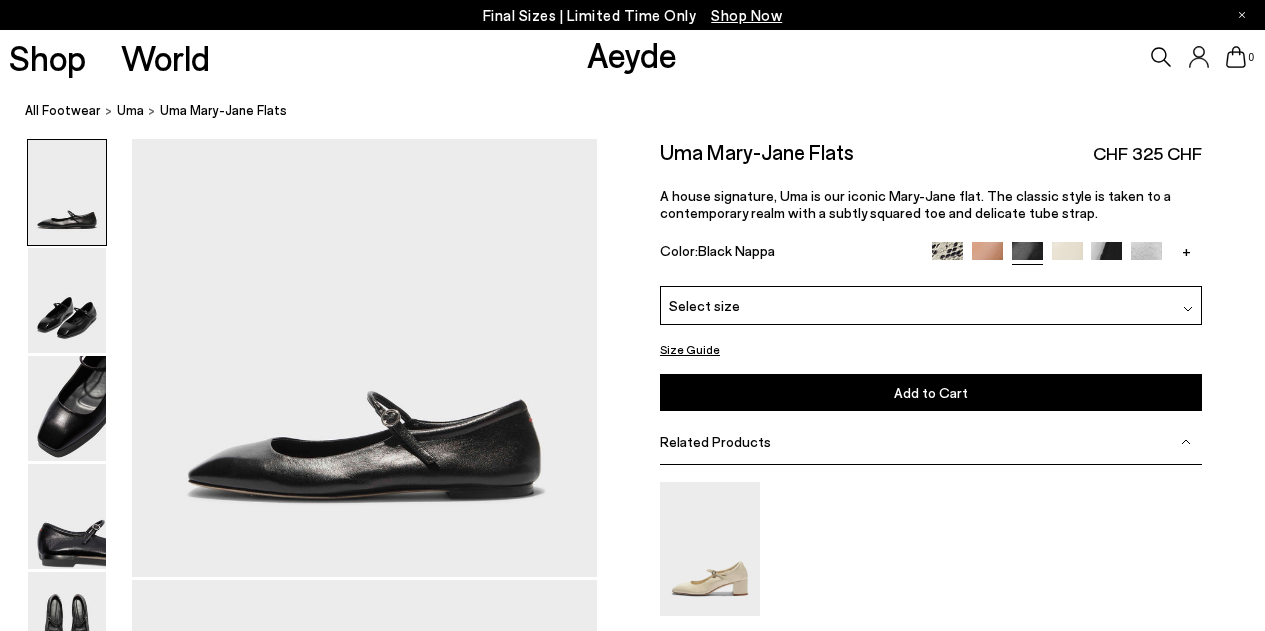 scroll, scrollTop: 0, scrollLeft: 0, axis: both 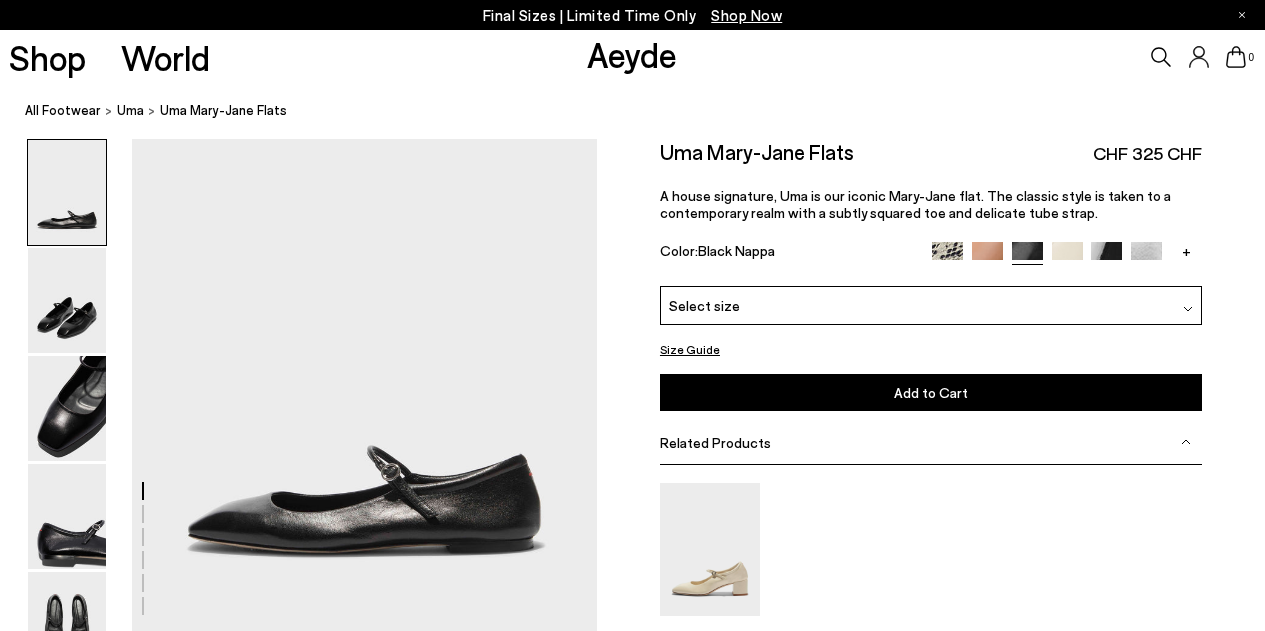 click at bounding box center (298, 1941) 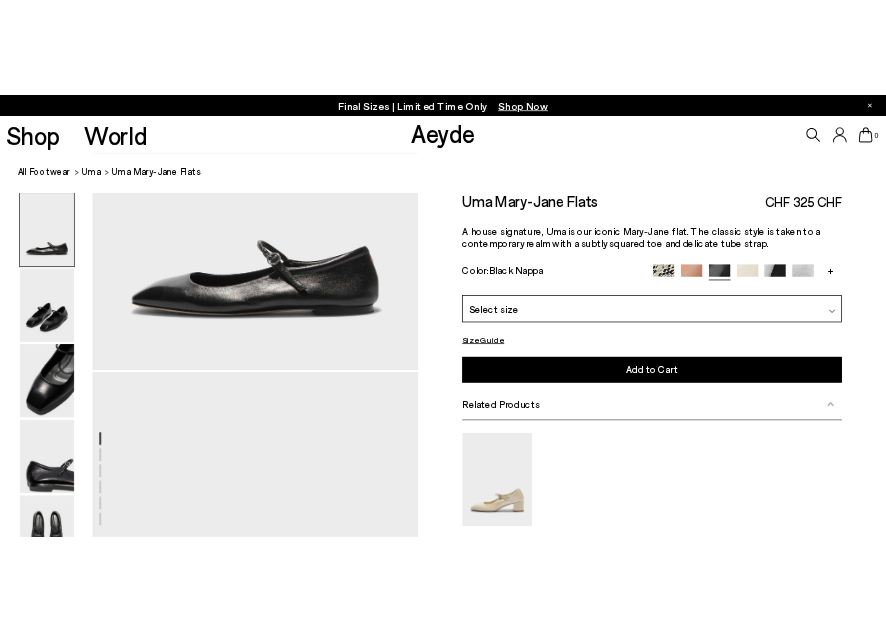 scroll, scrollTop: 225, scrollLeft: 0, axis: vertical 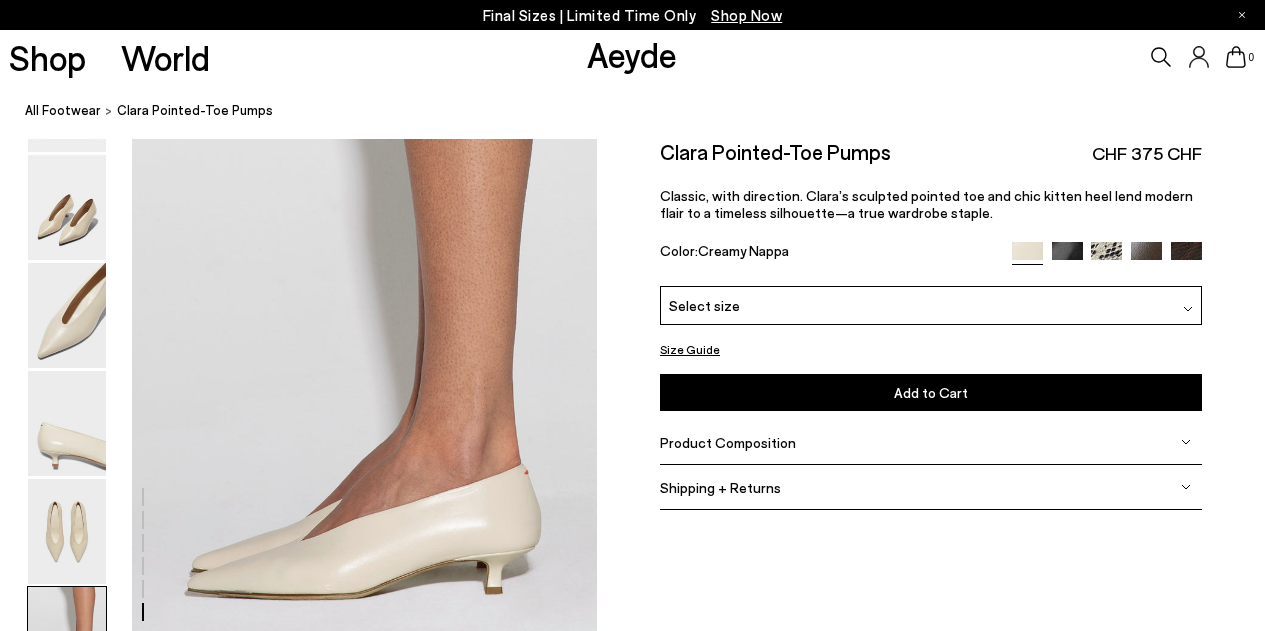 click at bounding box center (1067, 257) 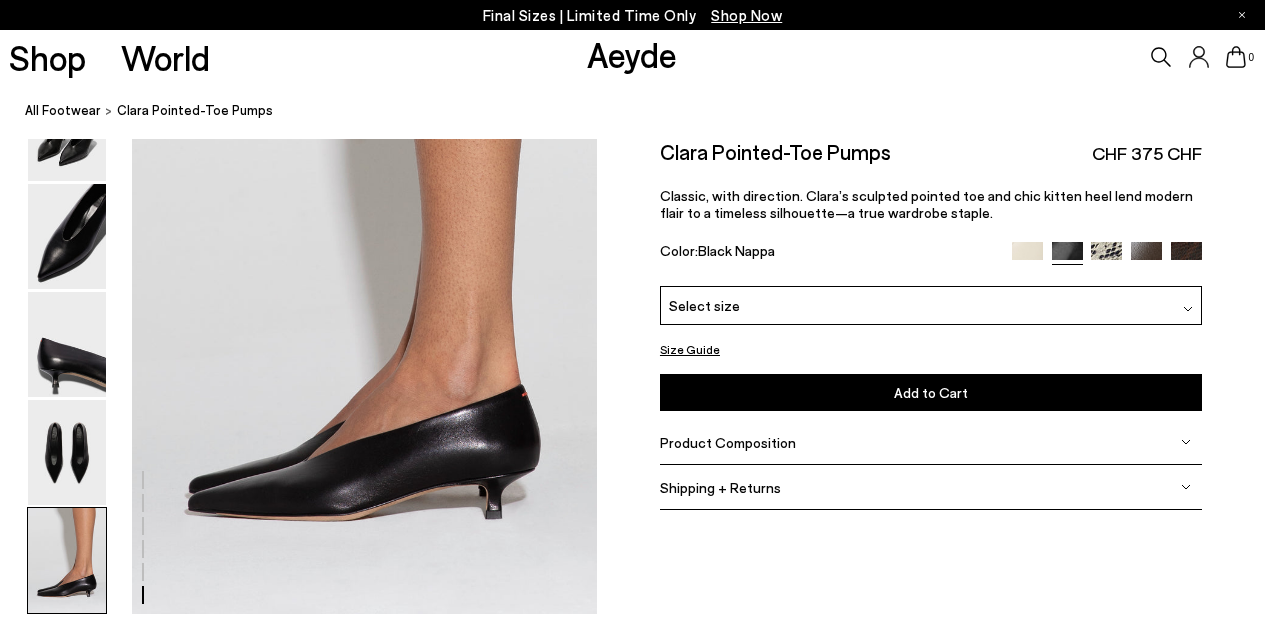 scroll, scrollTop: 3126, scrollLeft: 0, axis: vertical 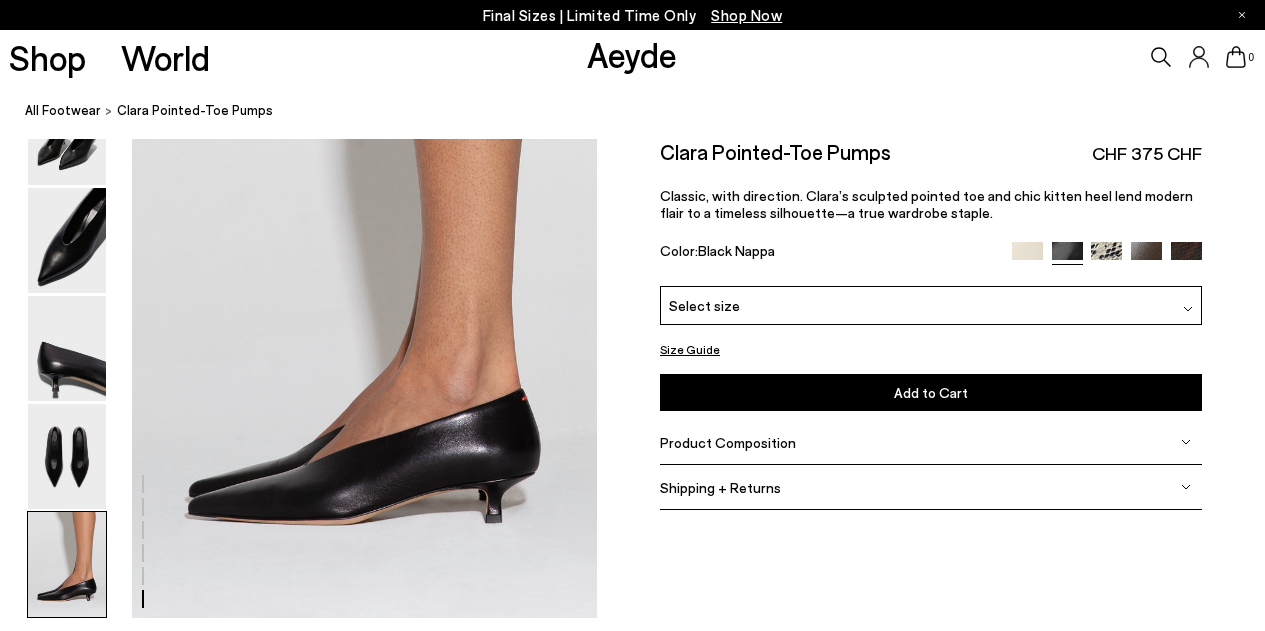 click at bounding box center [1106, 257] 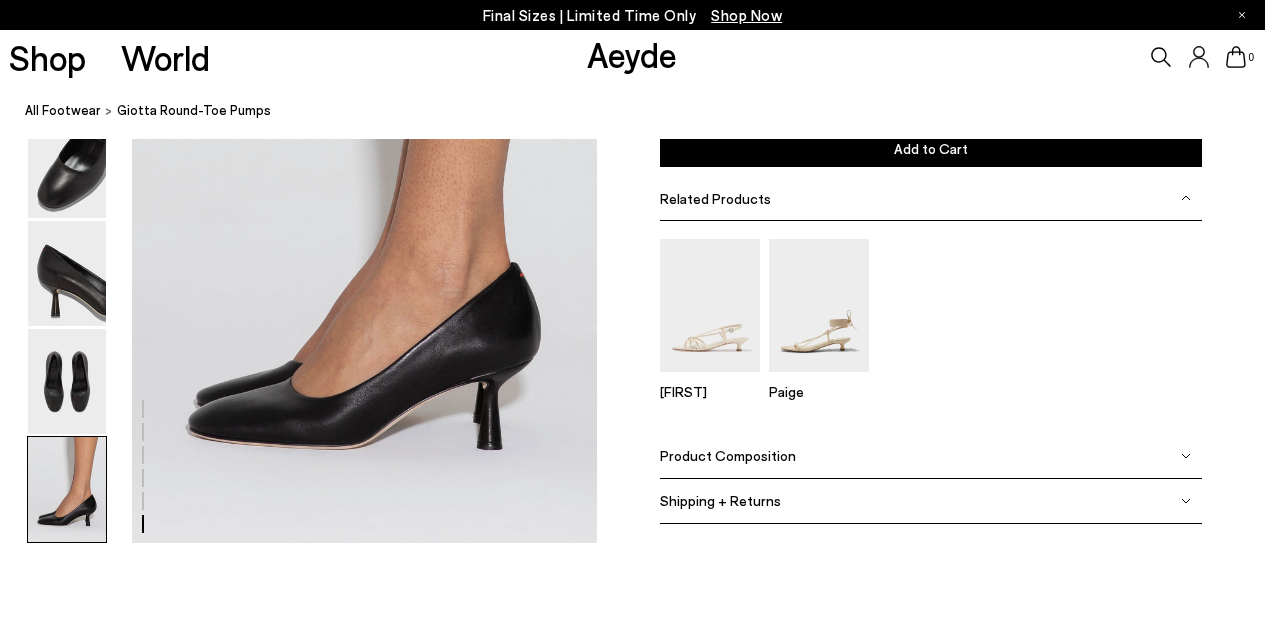 scroll, scrollTop: 3203, scrollLeft: 0, axis: vertical 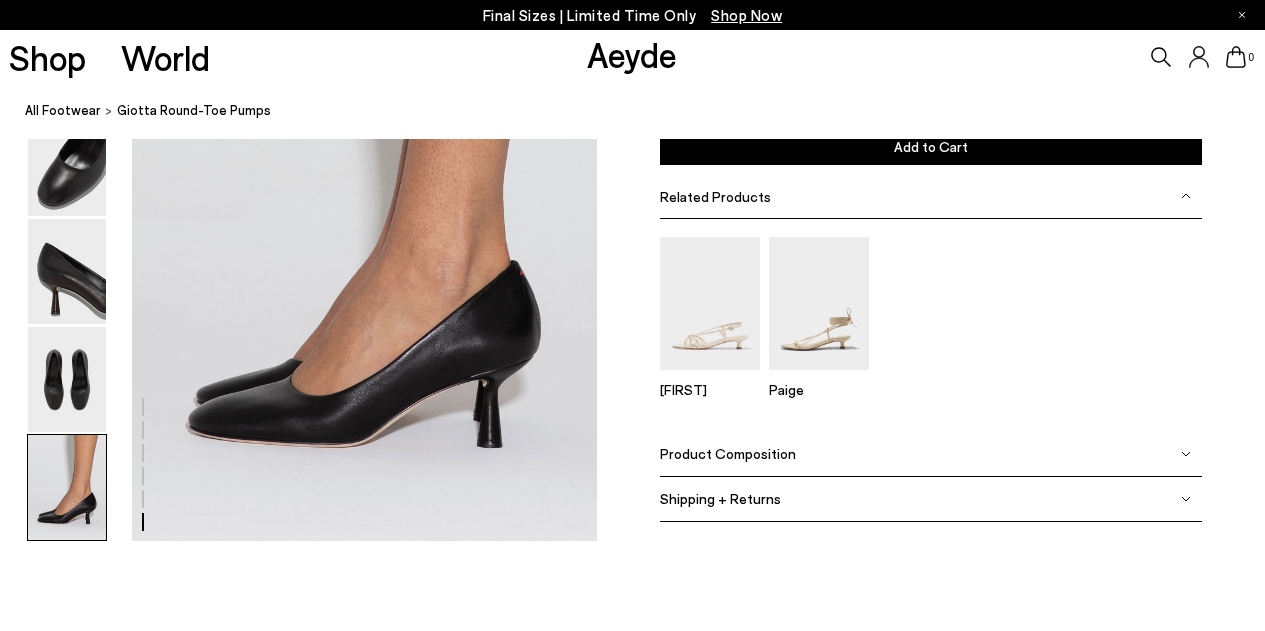 click on "Product Composition" at bounding box center (728, 454) 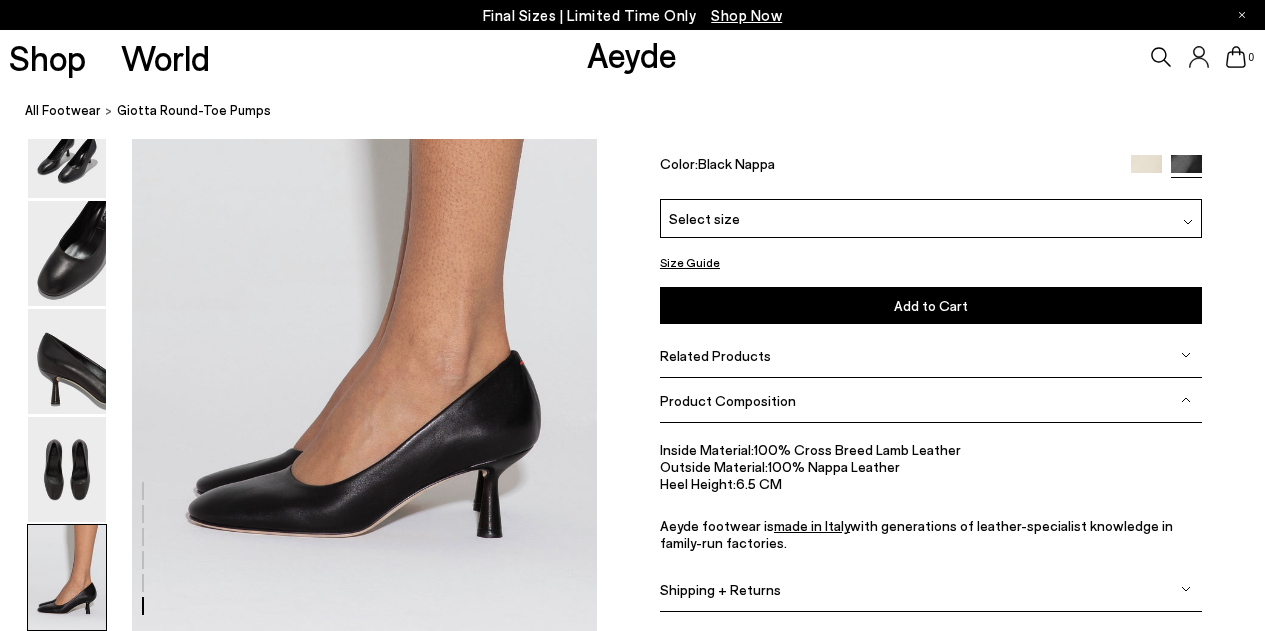 scroll, scrollTop: 3110, scrollLeft: 0, axis: vertical 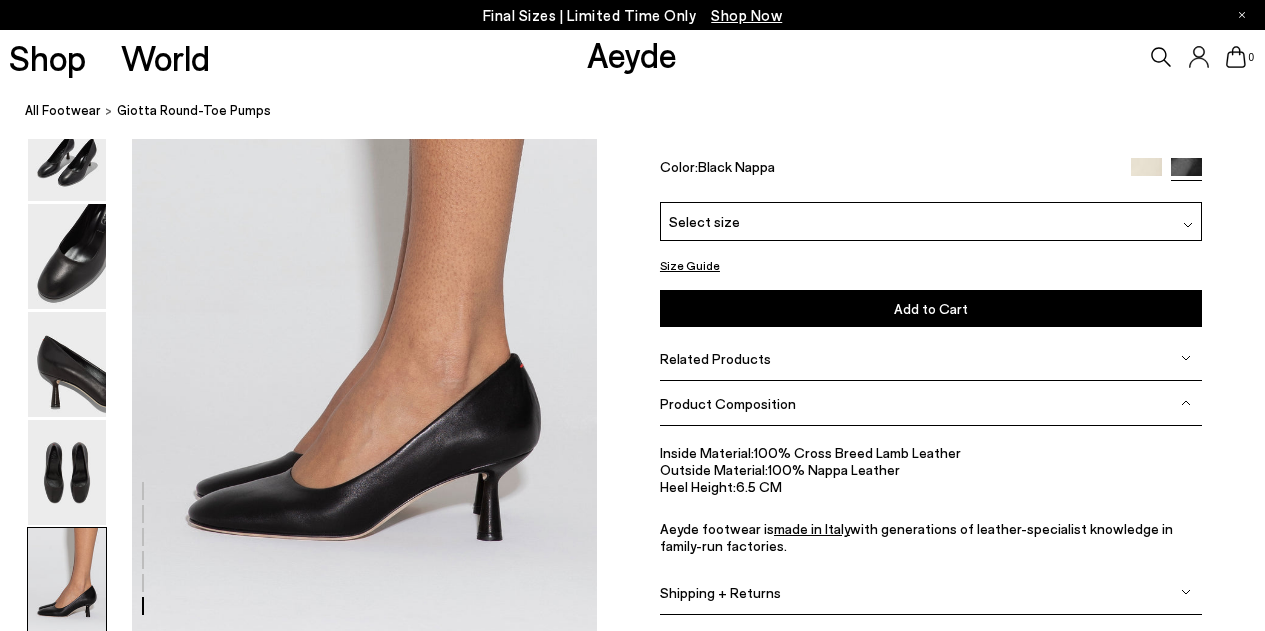 click at bounding box center (67, 580) 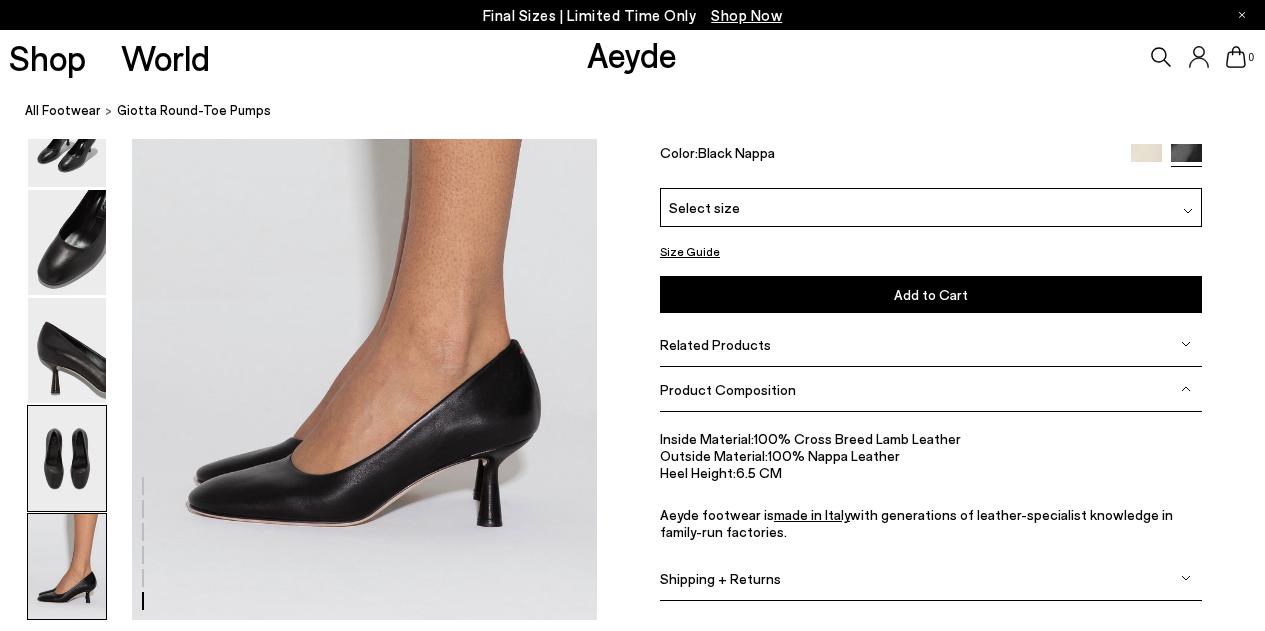 click at bounding box center [67, 458] 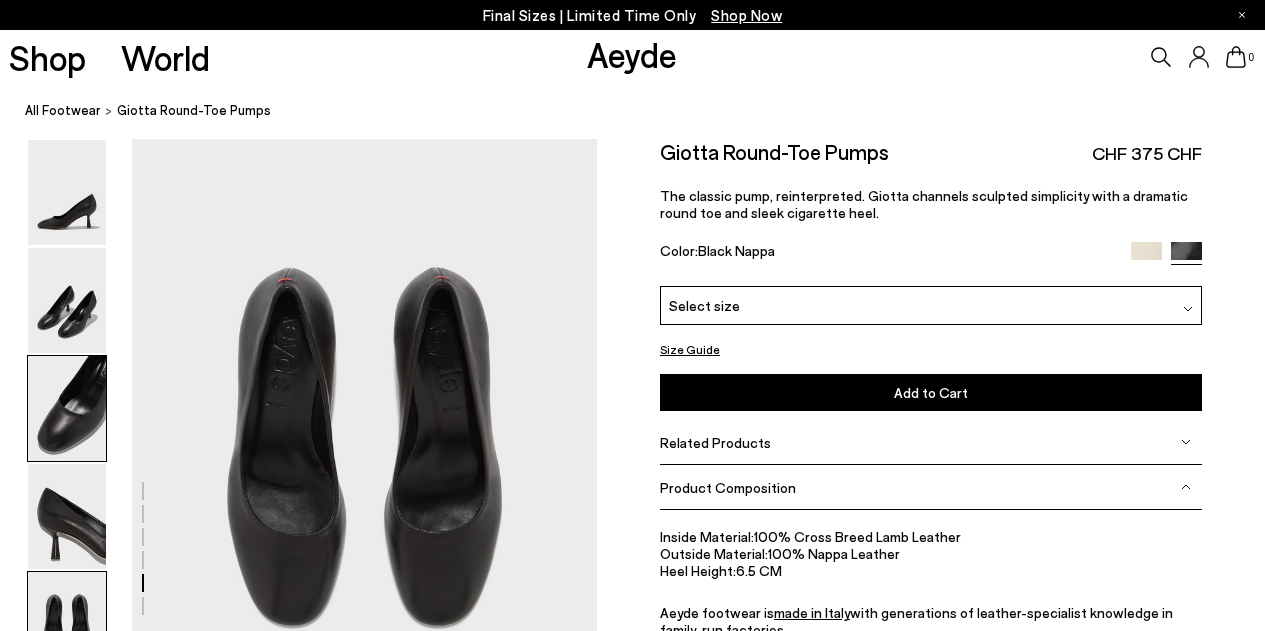 click at bounding box center (67, 408) 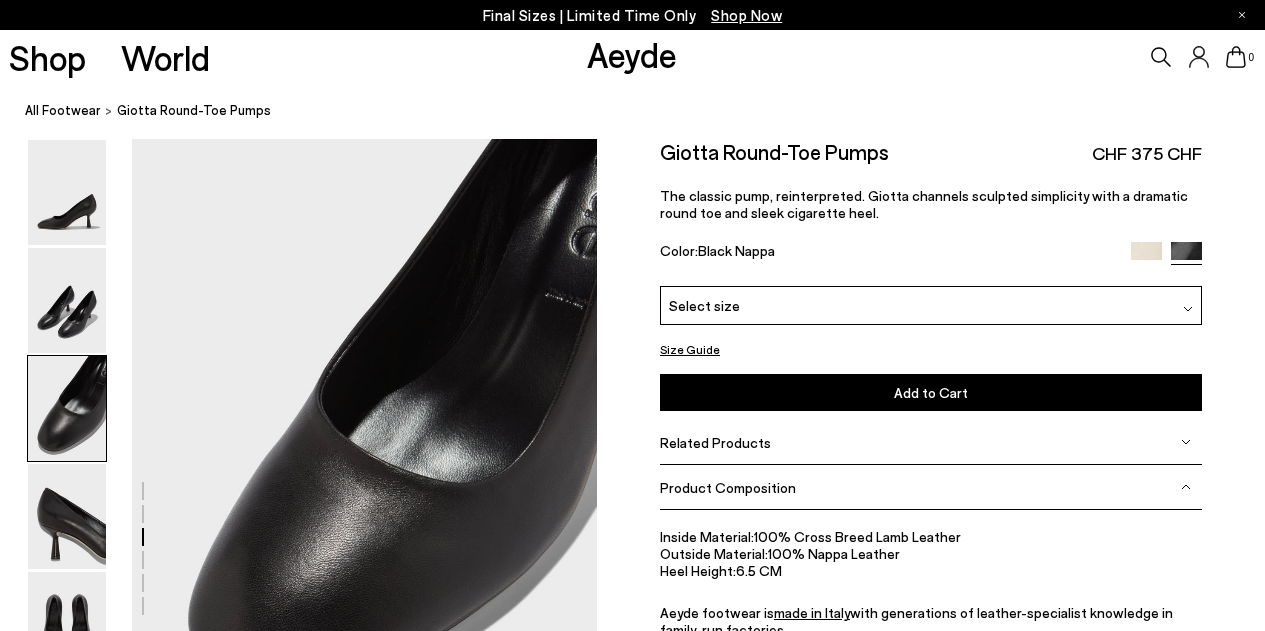 click at bounding box center [1146, 257] 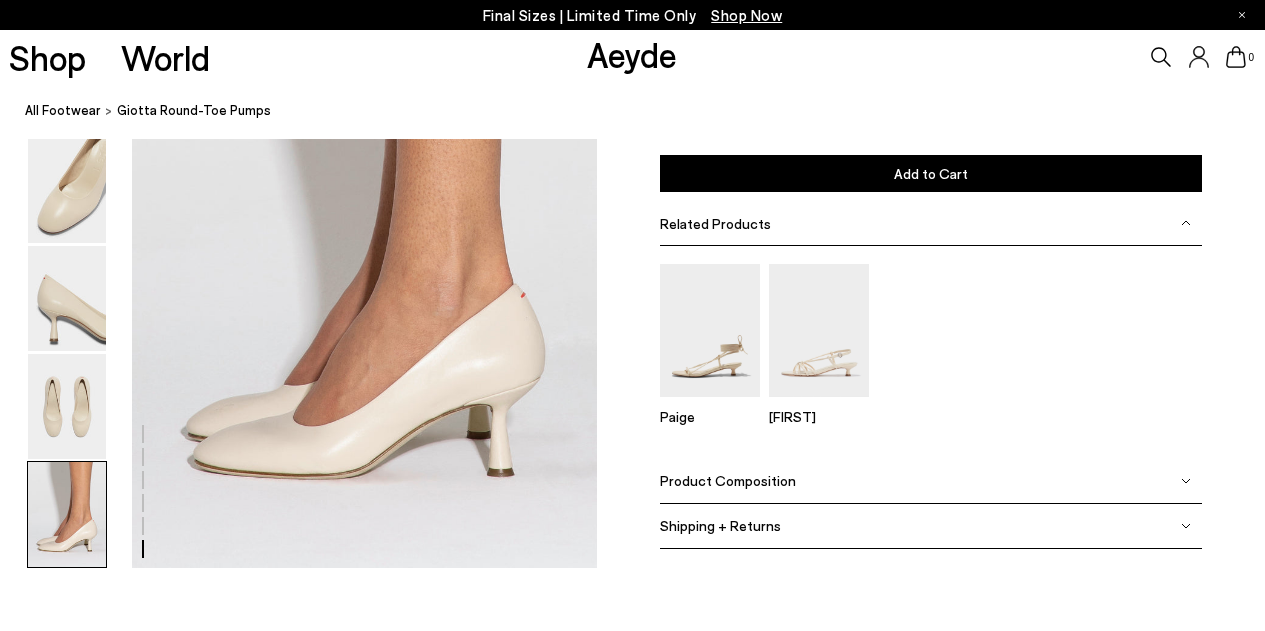 scroll, scrollTop: 3305, scrollLeft: 0, axis: vertical 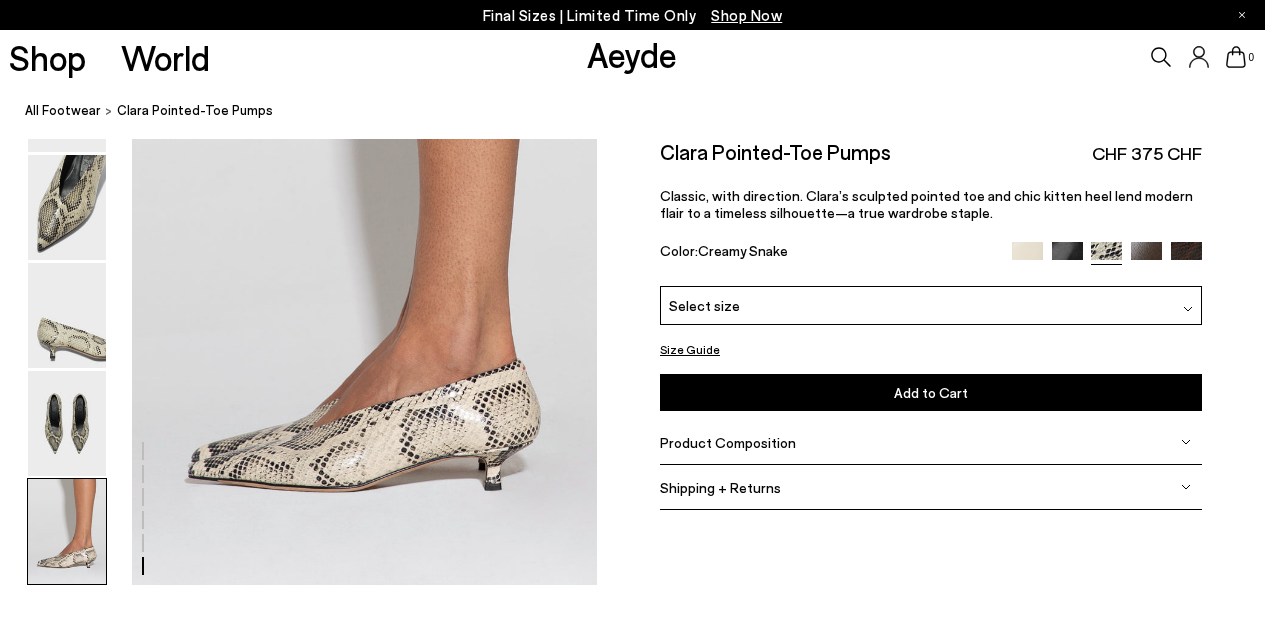 click at bounding box center (1146, 257) 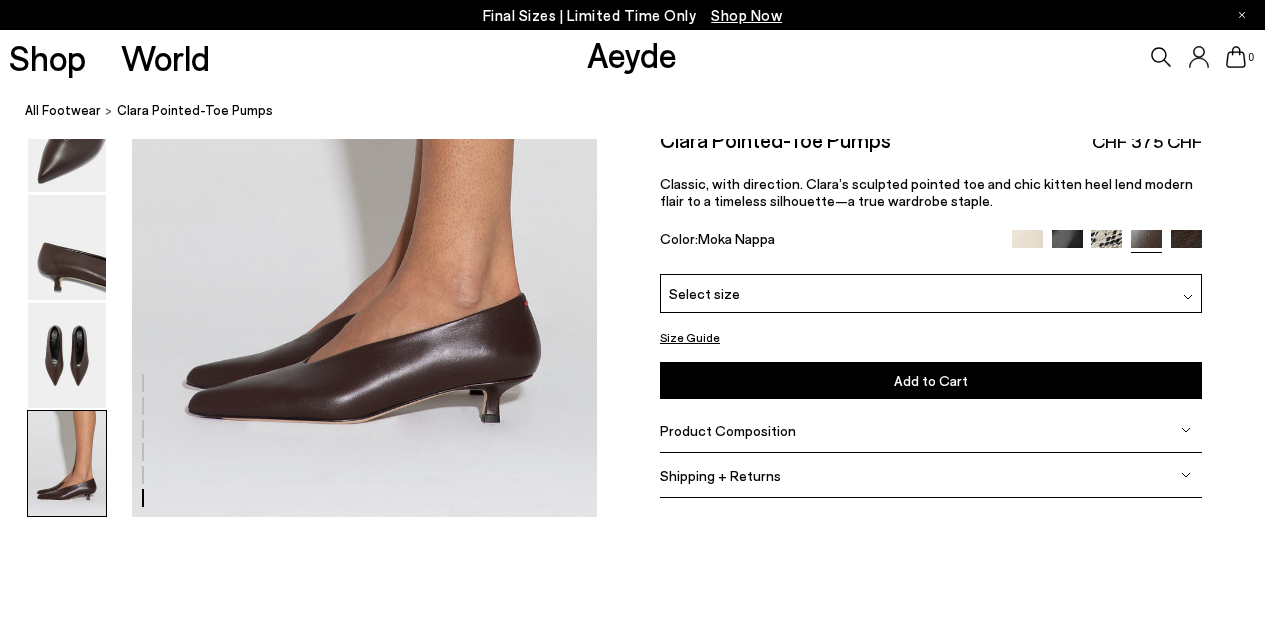 scroll, scrollTop: 3228, scrollLeft: 0, axis: vertical 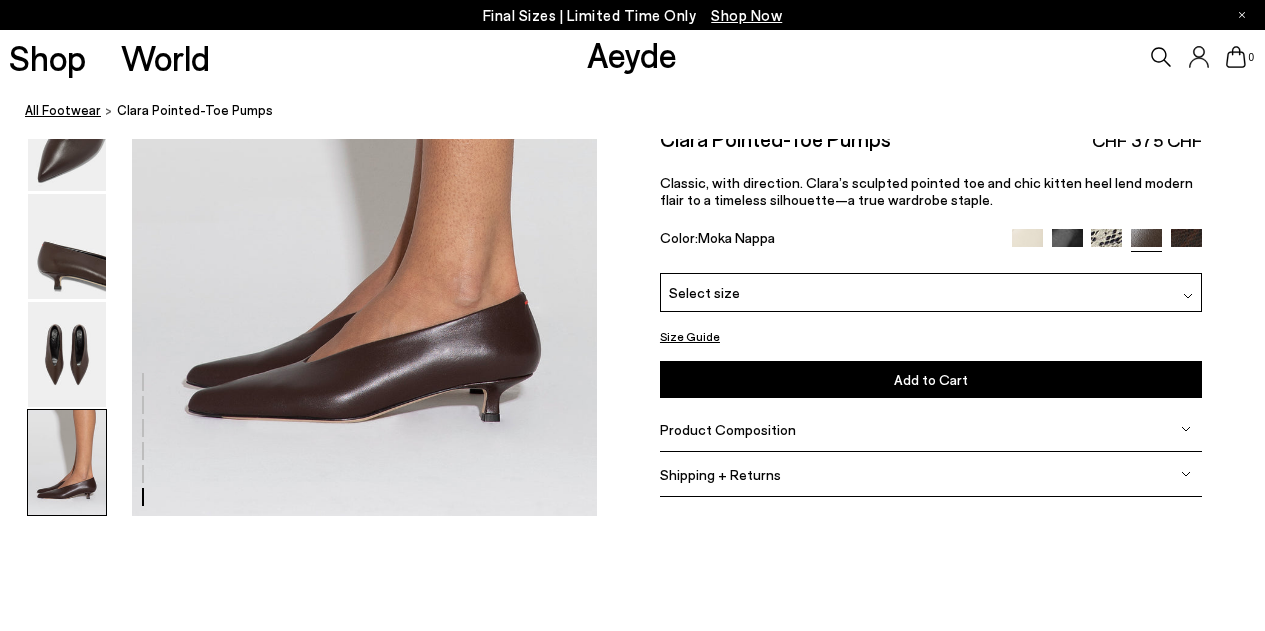 click on "All Footwear" at bounding box center (63, 110) 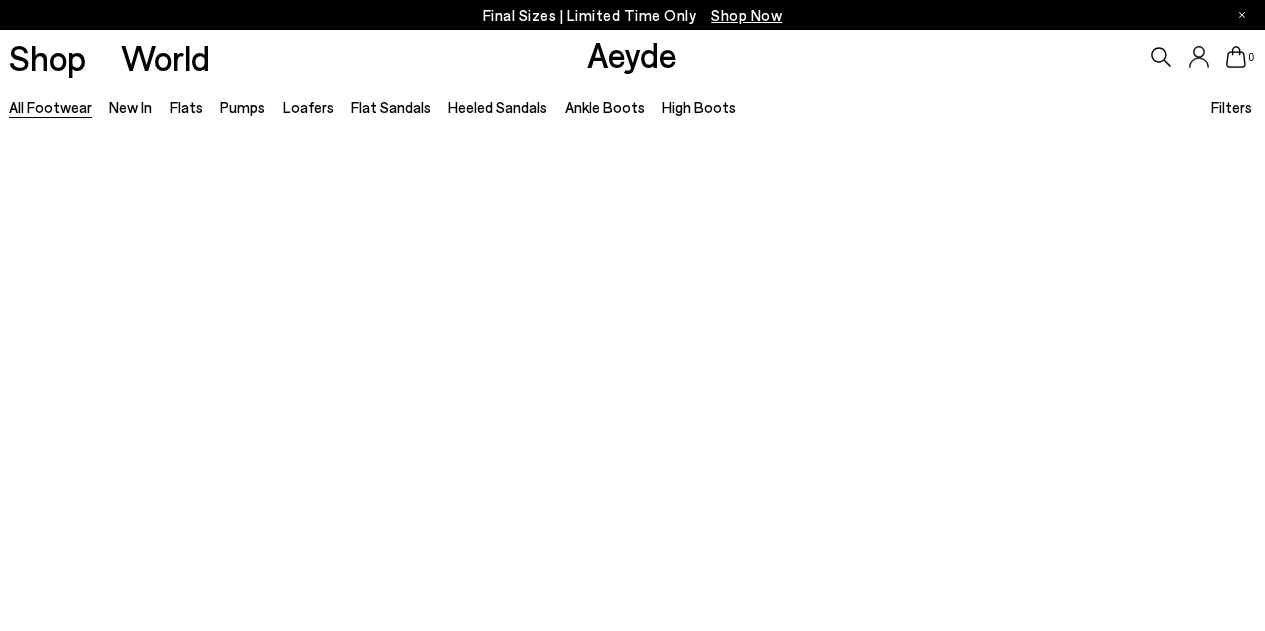 scroll, scrollTop: 0, scrollLeft: 0, axis: both 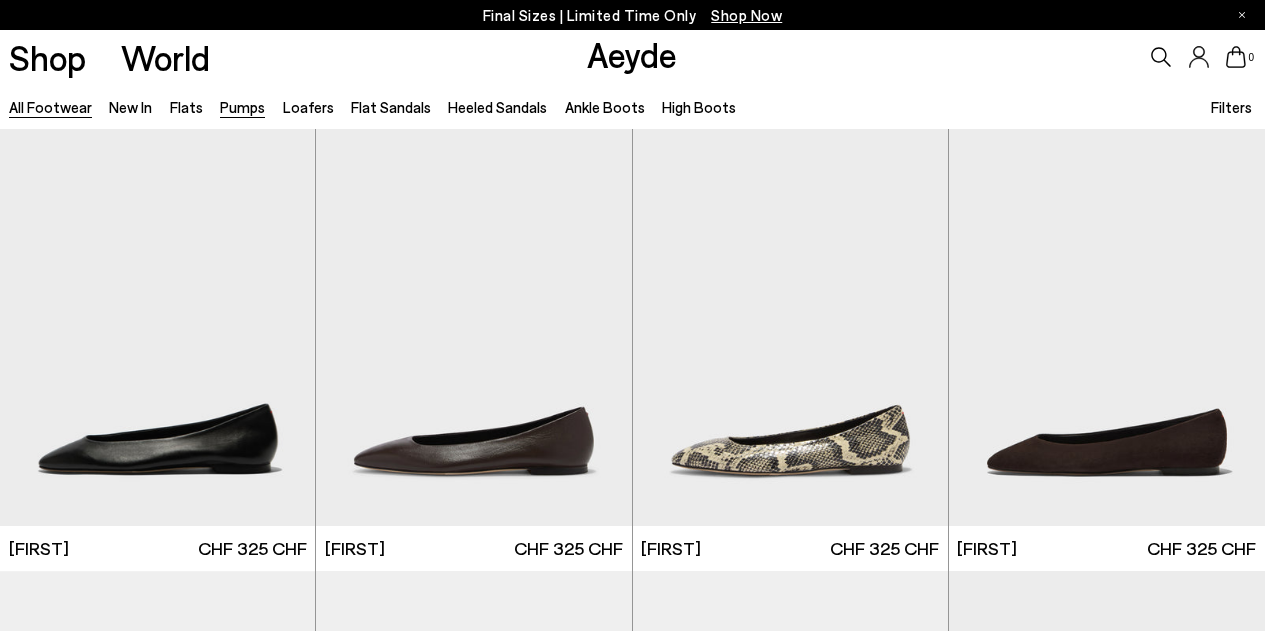 click on "Pumps" at bounding box center (242, 107) 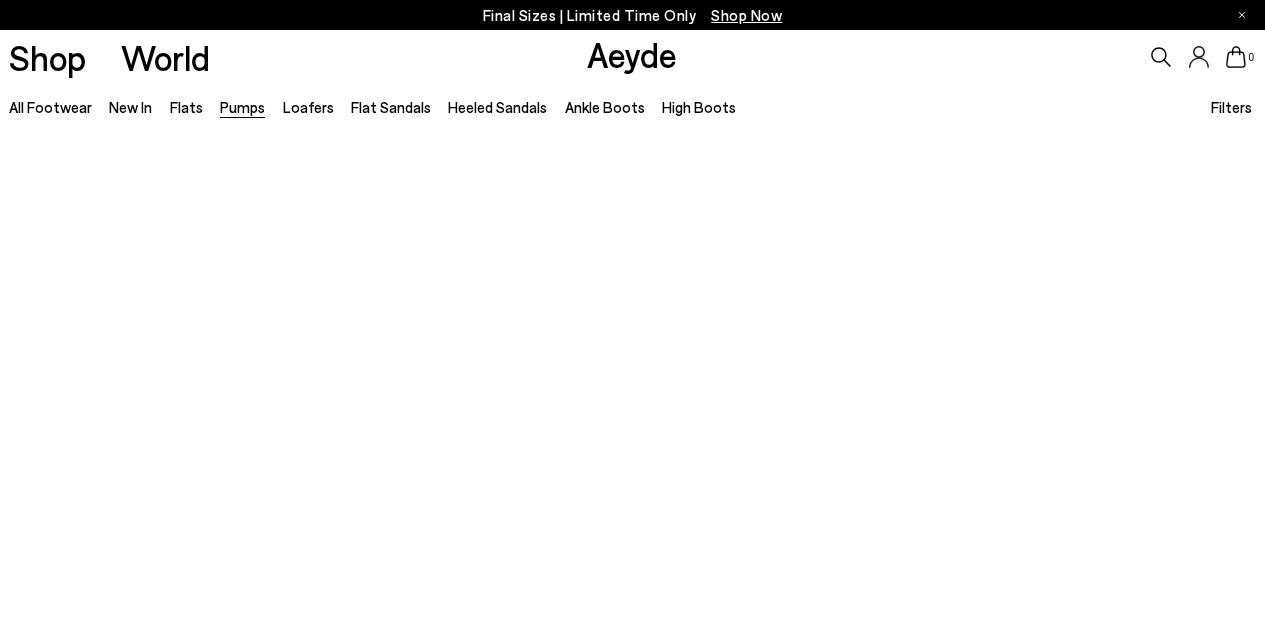 scroll, scrollTop: 0, scrollLeft: 0, axis: both 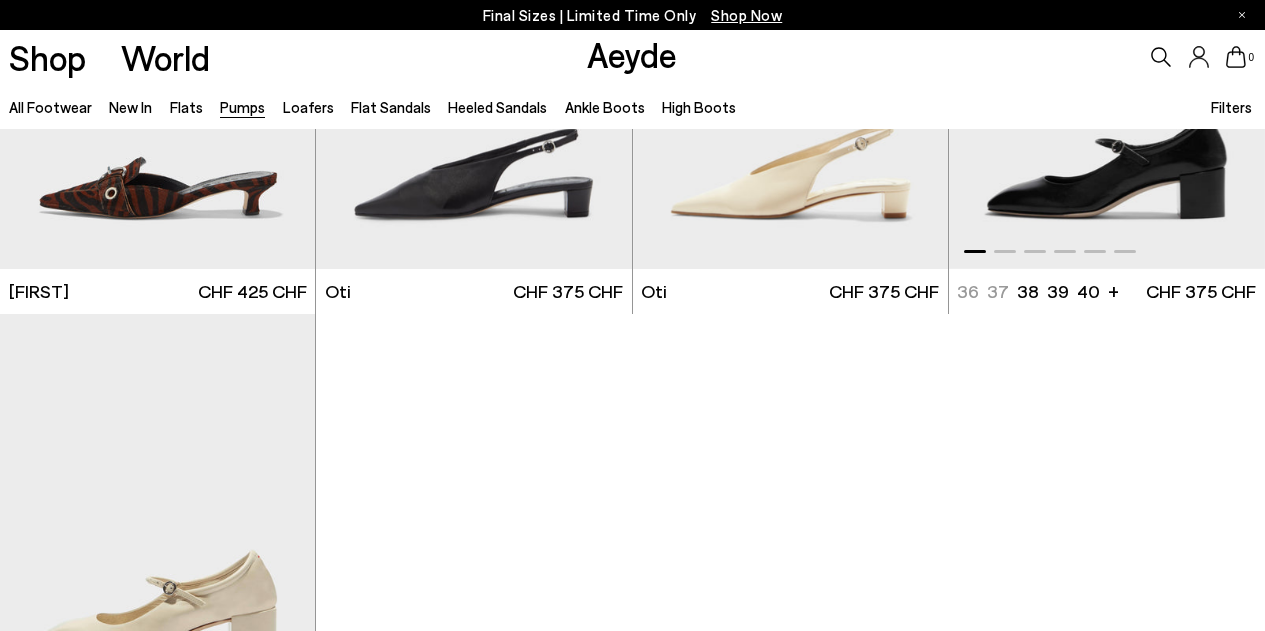 click at bounding box center (1107, 71) 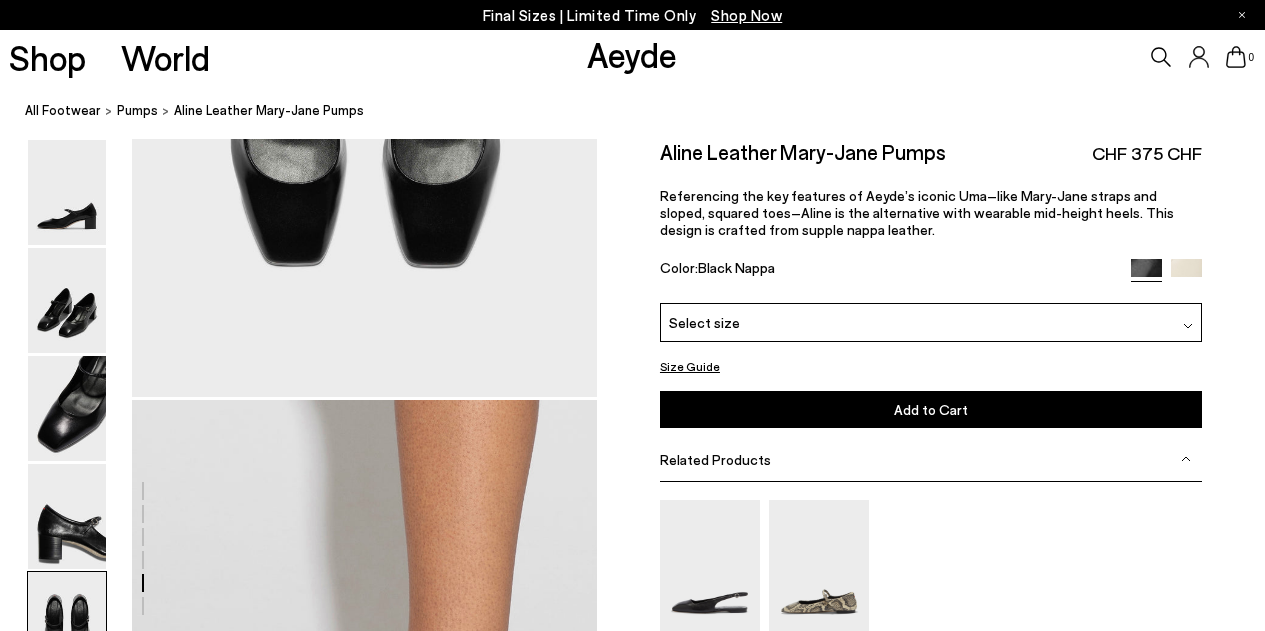 scroll, scrollTop: 2723, scrollLeft: 0, axis: vertical 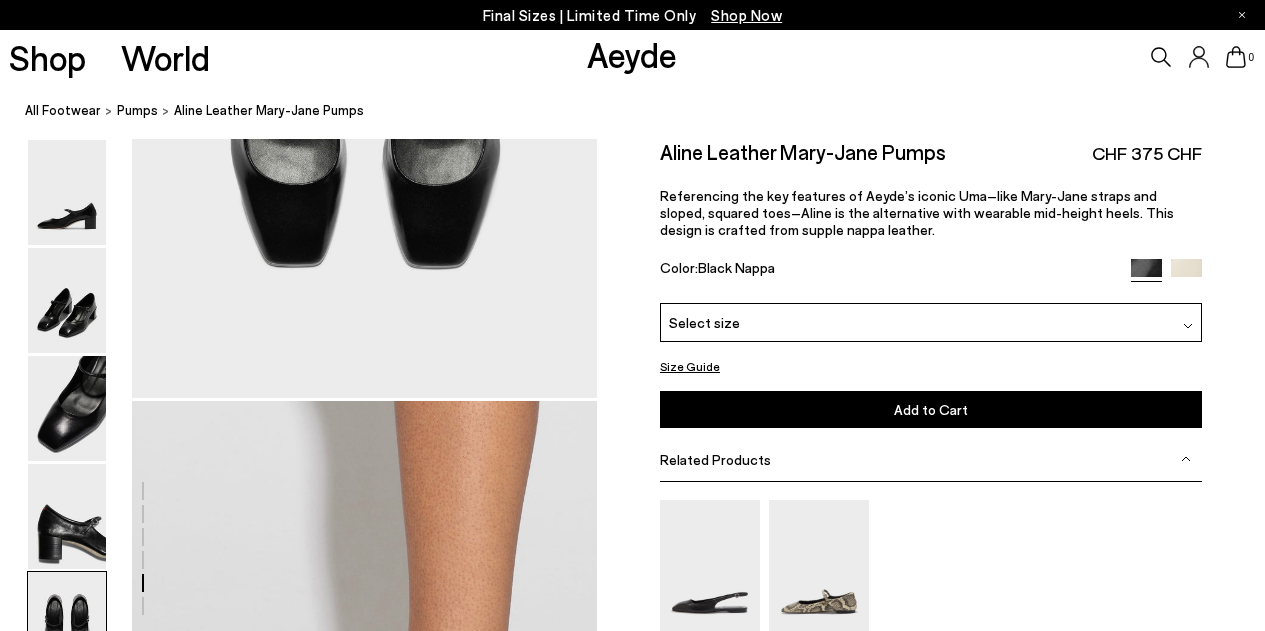 click at bounding box center [1186, 274] 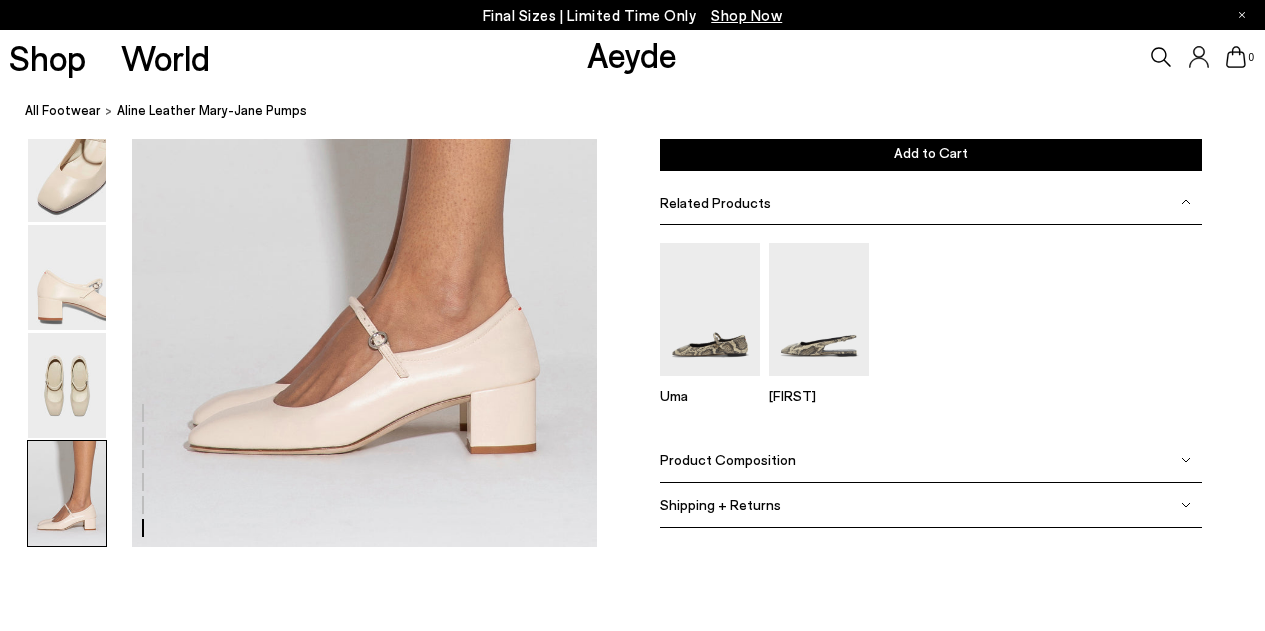 scroll, scrollTop: 3202, scrollLeft: 0, axis: vertical 